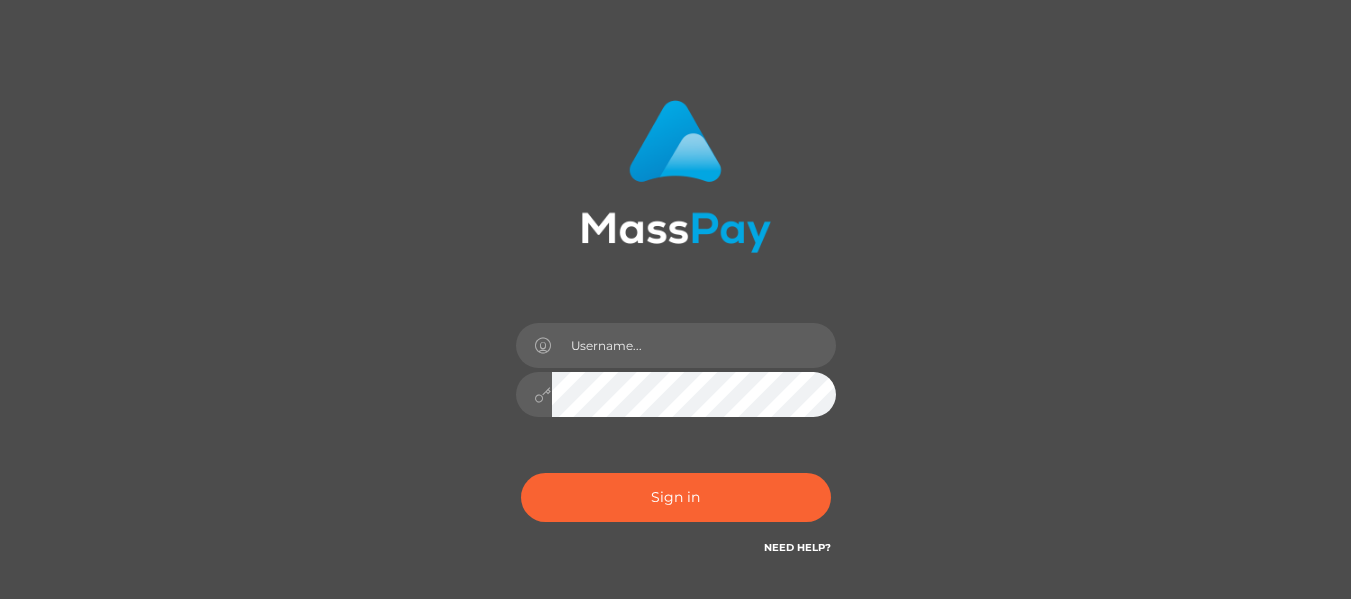 scroll, scrollTop: 100, scrollLeft: 0, axis: vertical 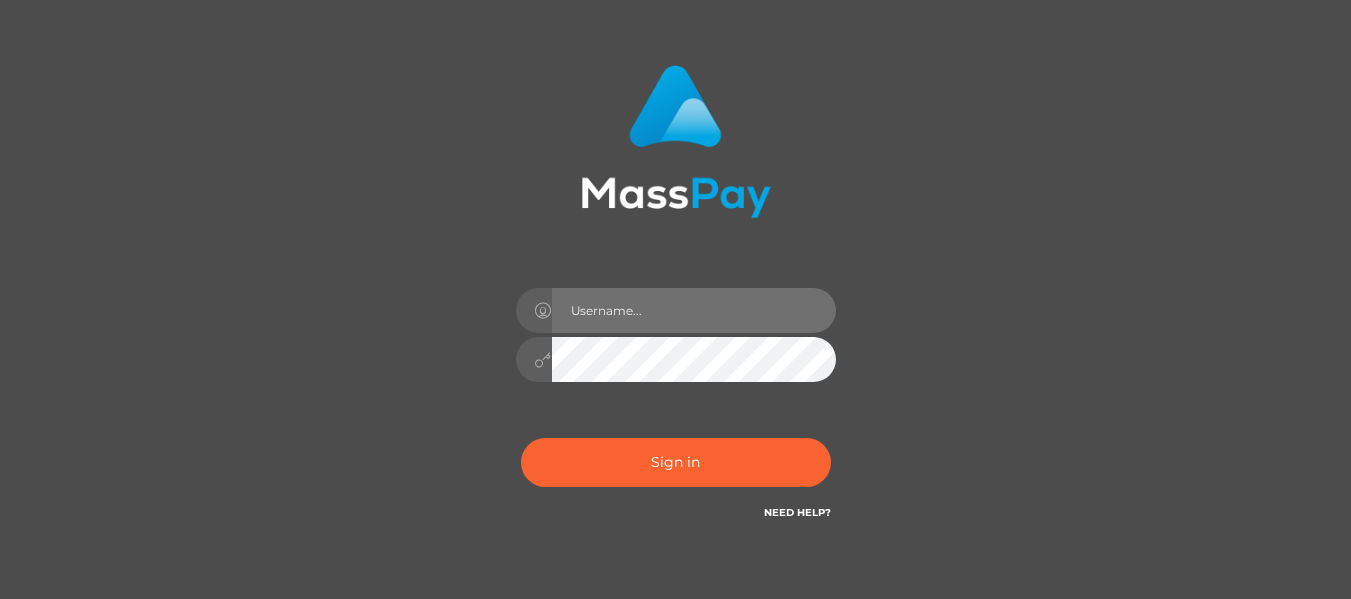 click at bounding box center (694, 310) 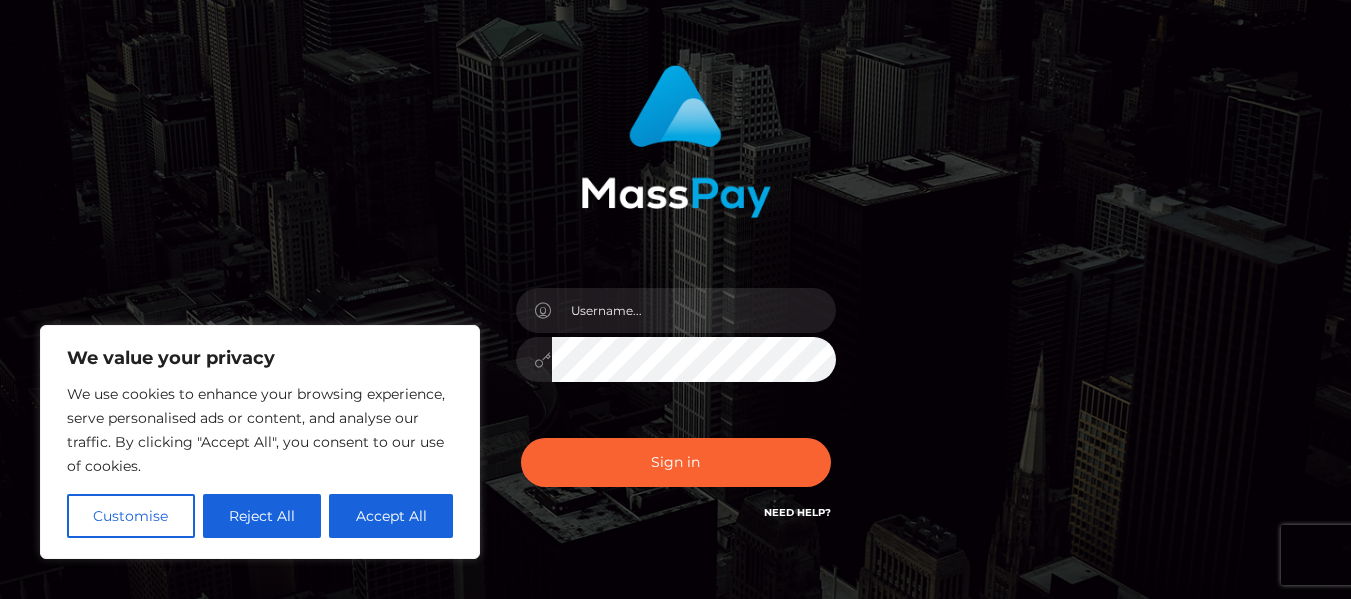 click on "Sign in" at bounding box center (675, 294) 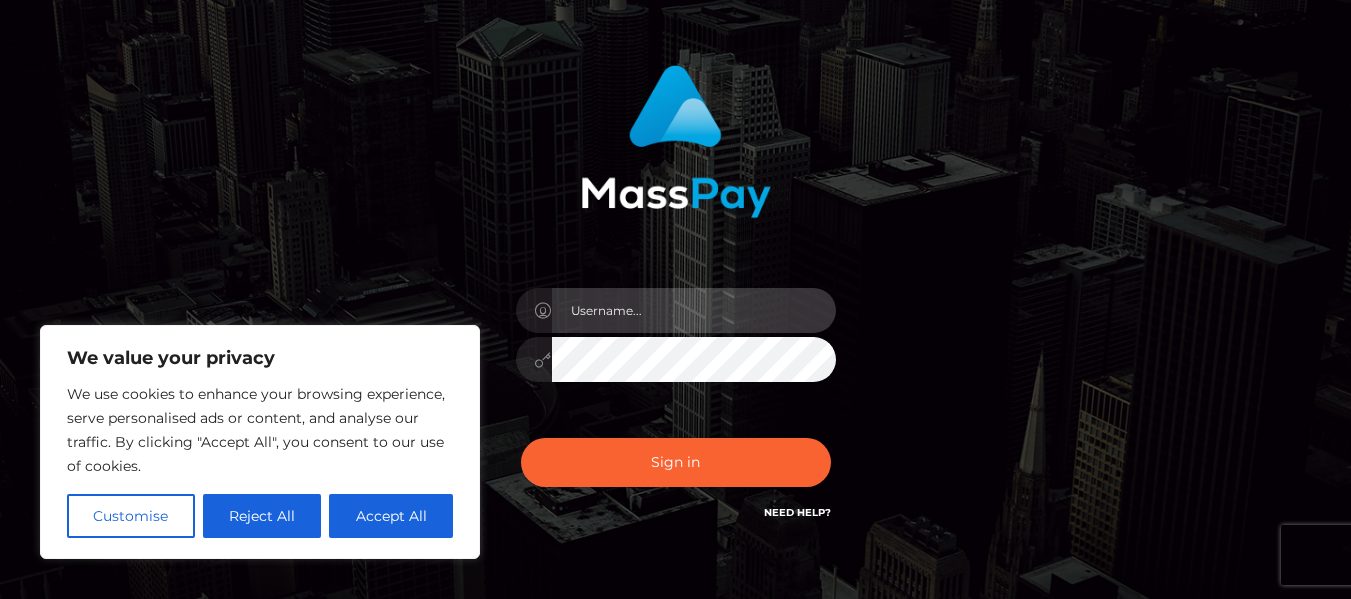 click at bounding box center [694, 310] 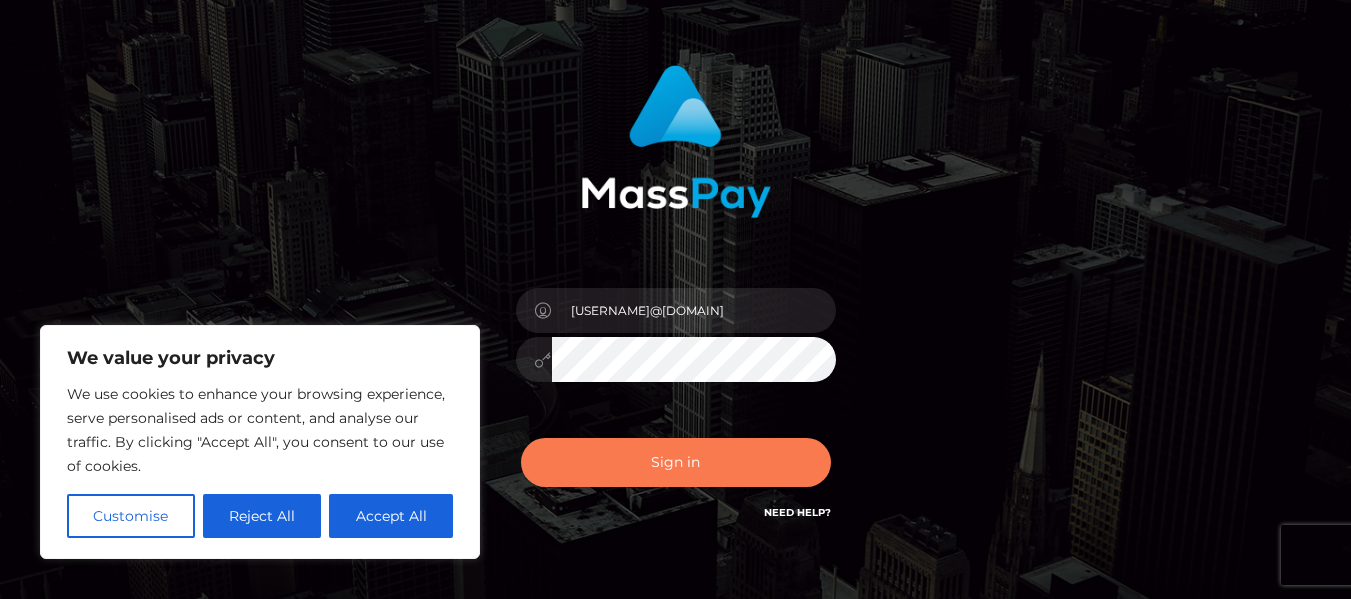 click on "Sign in" at bounding box center [676, 462] 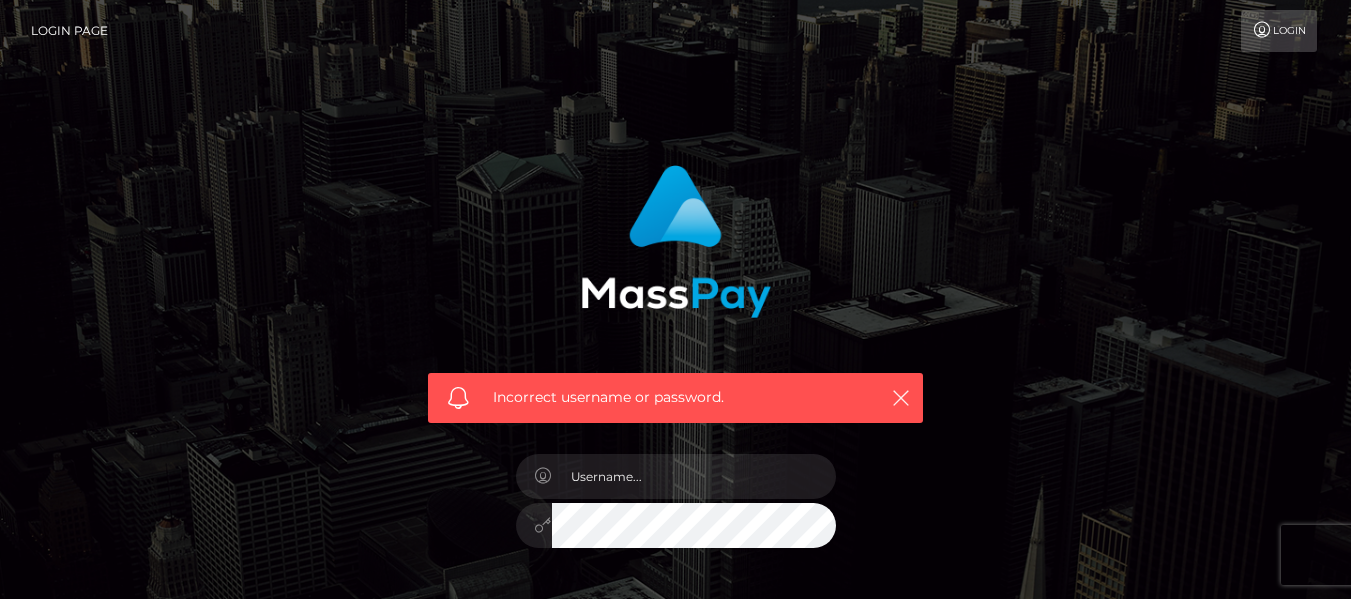 scroll, scrollTop: 0, scrollLeft: 0, axis: both 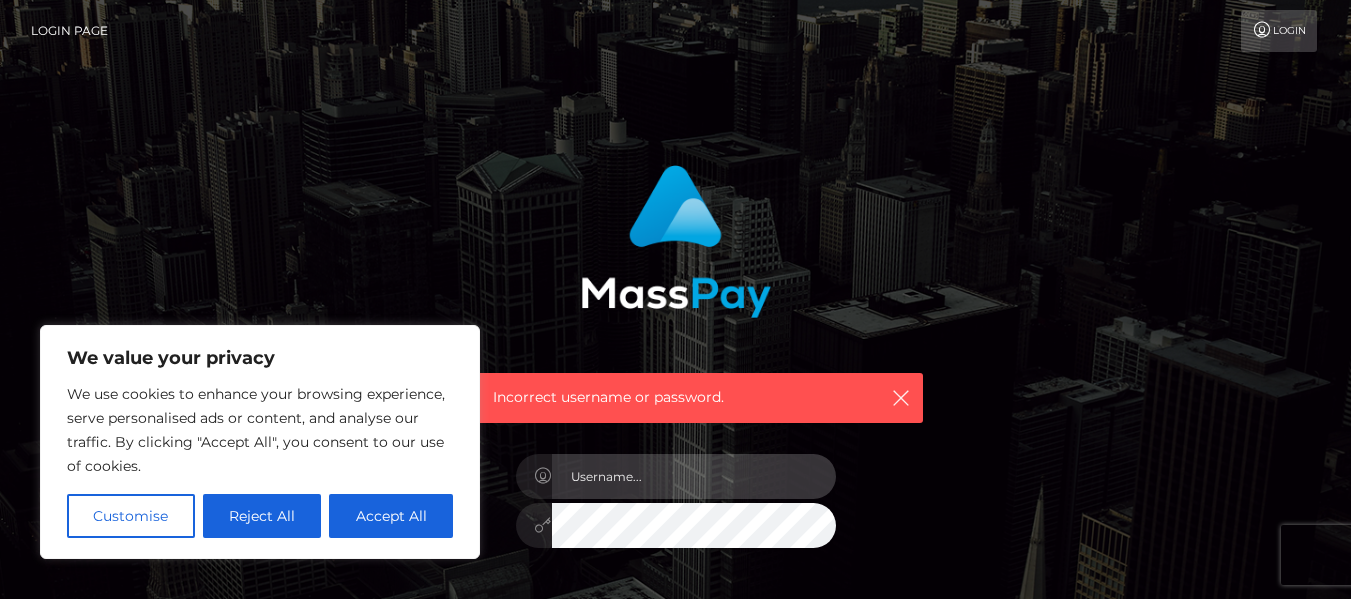 click at bounding box center (694, 476) 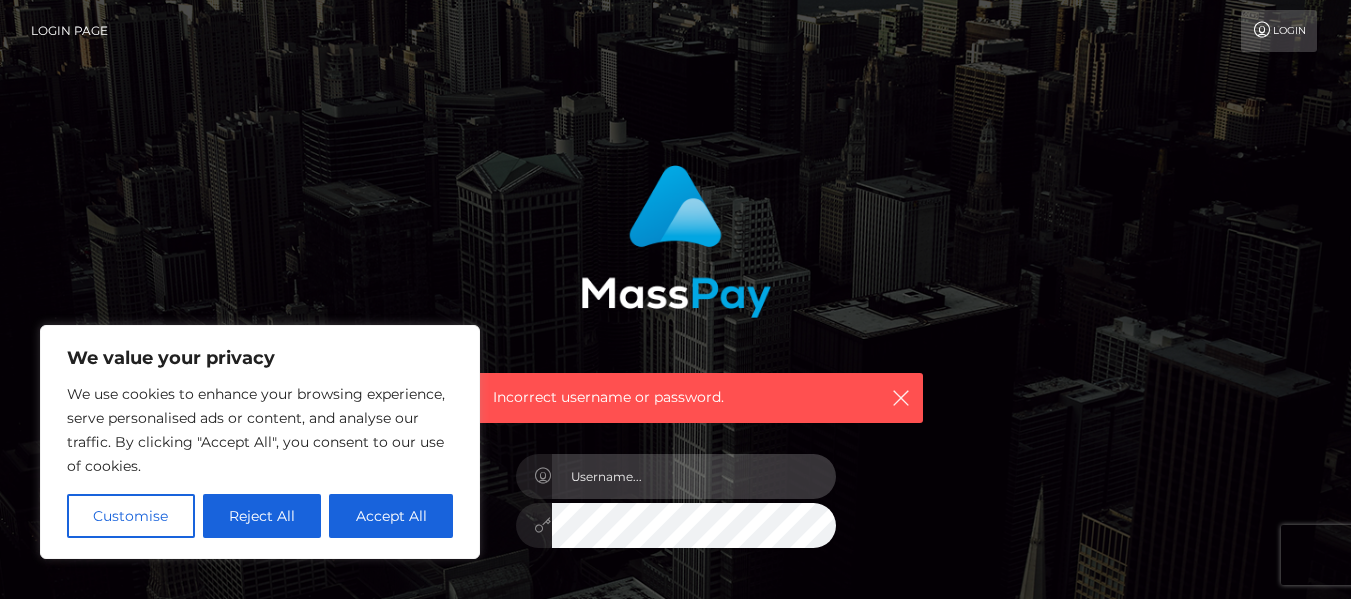 type on "[USERNAME]@[DOMAIN]" 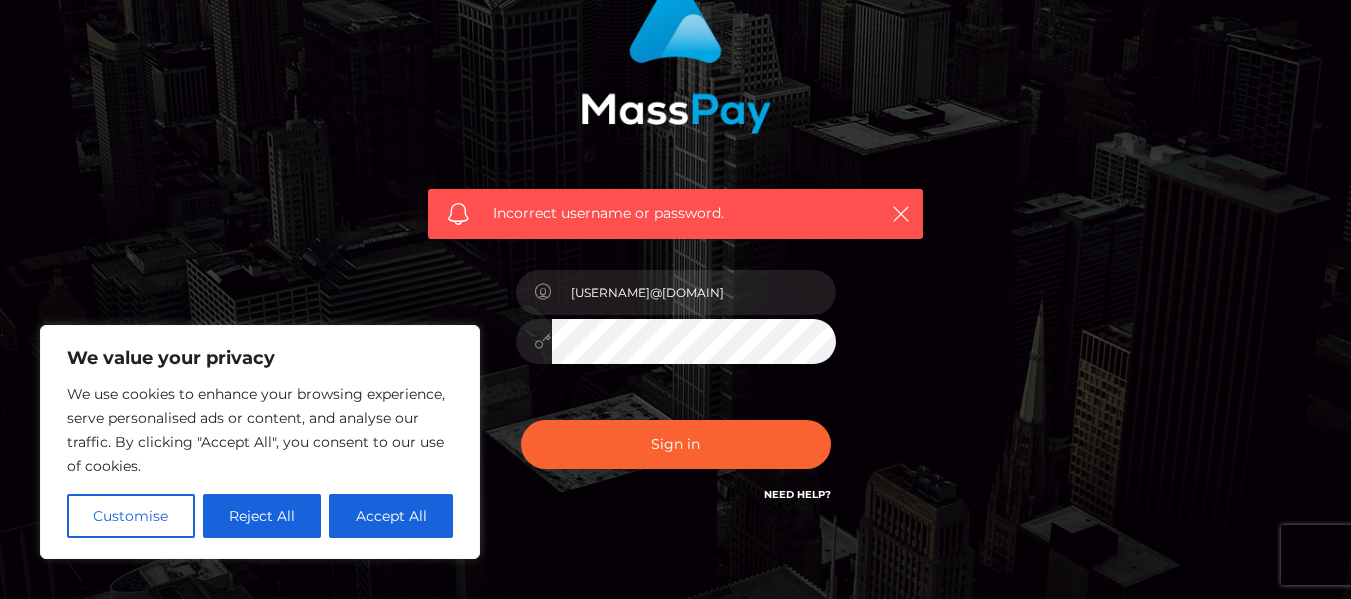 scroll, scrollTop: 200, scrollLeft: 0, axis: vertical 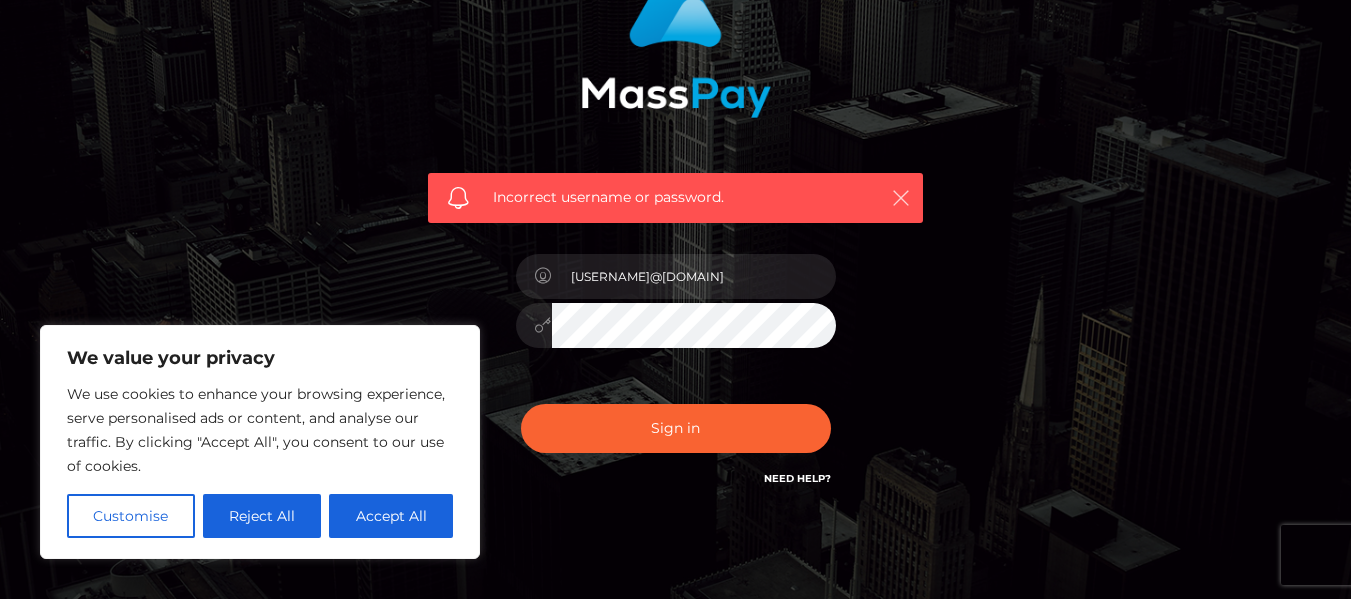 click at bounding box center [901, 198] 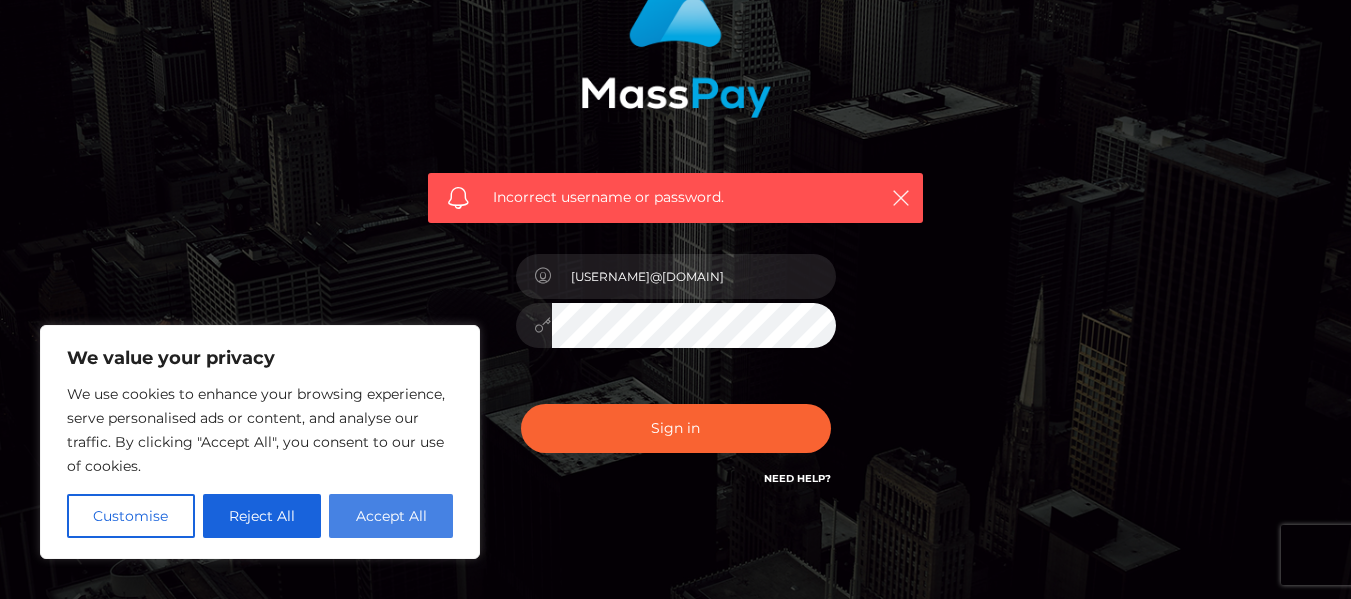 click on "Accept All" at bounding box center [391, 516] 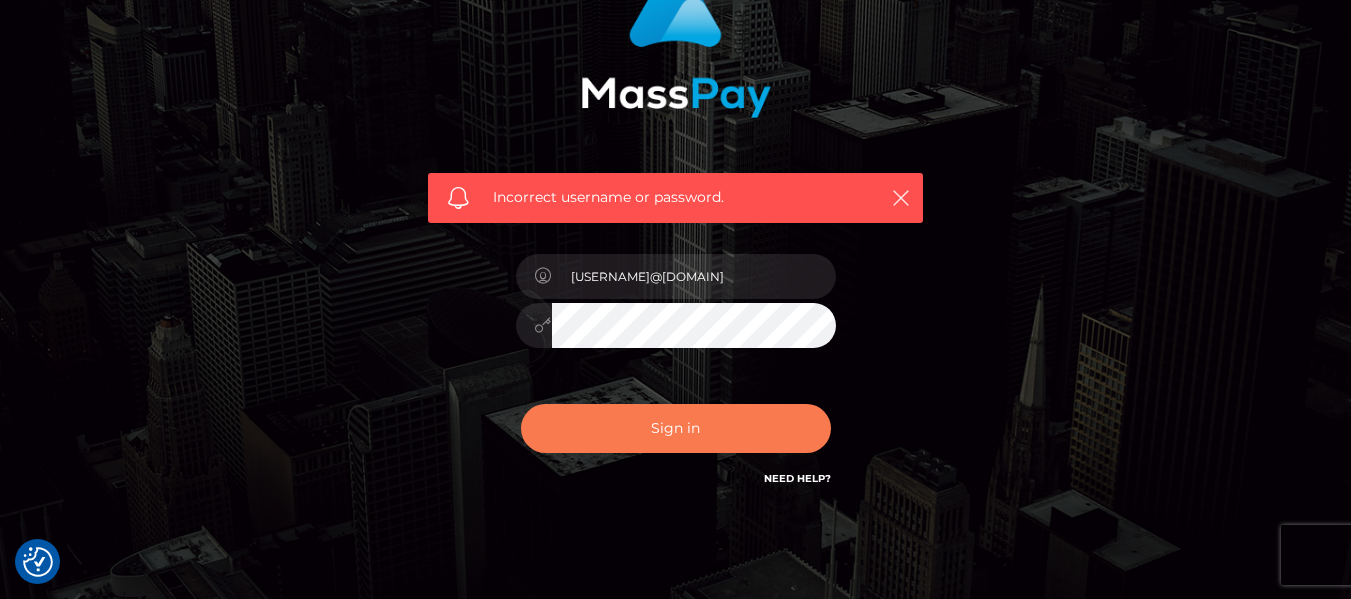 click on "Sign in" at bounding box center (676, 428) 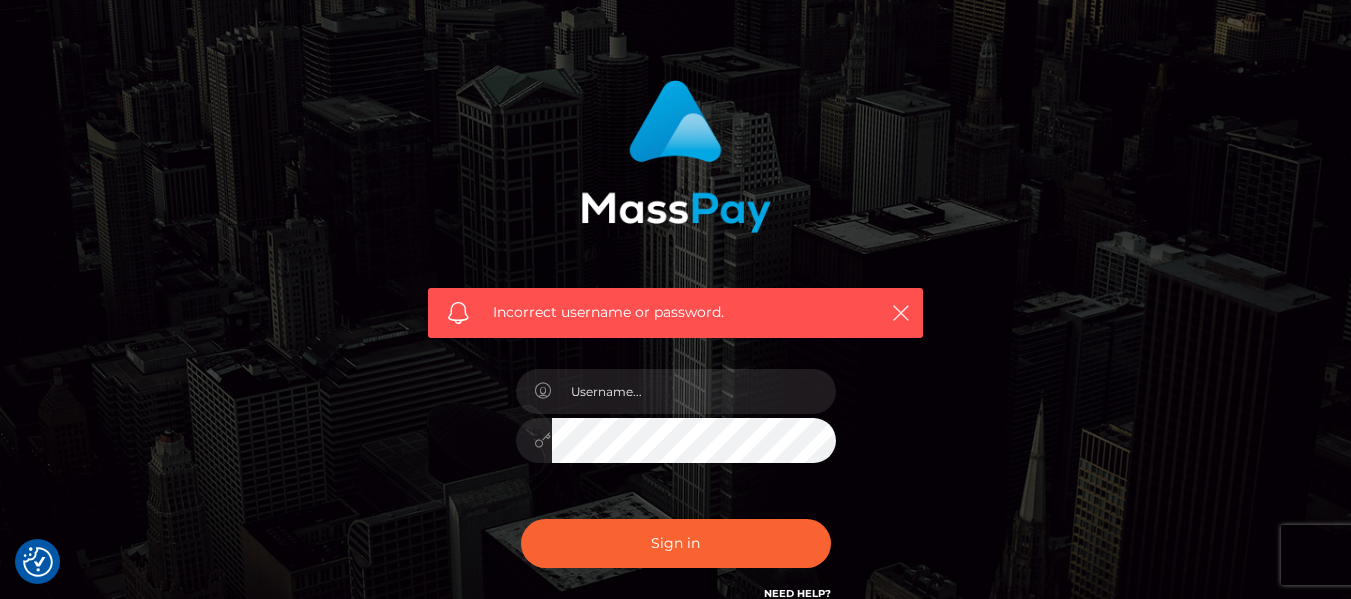 scroll, scrollTop: 200, scrollLeft: 0, axis: vertical 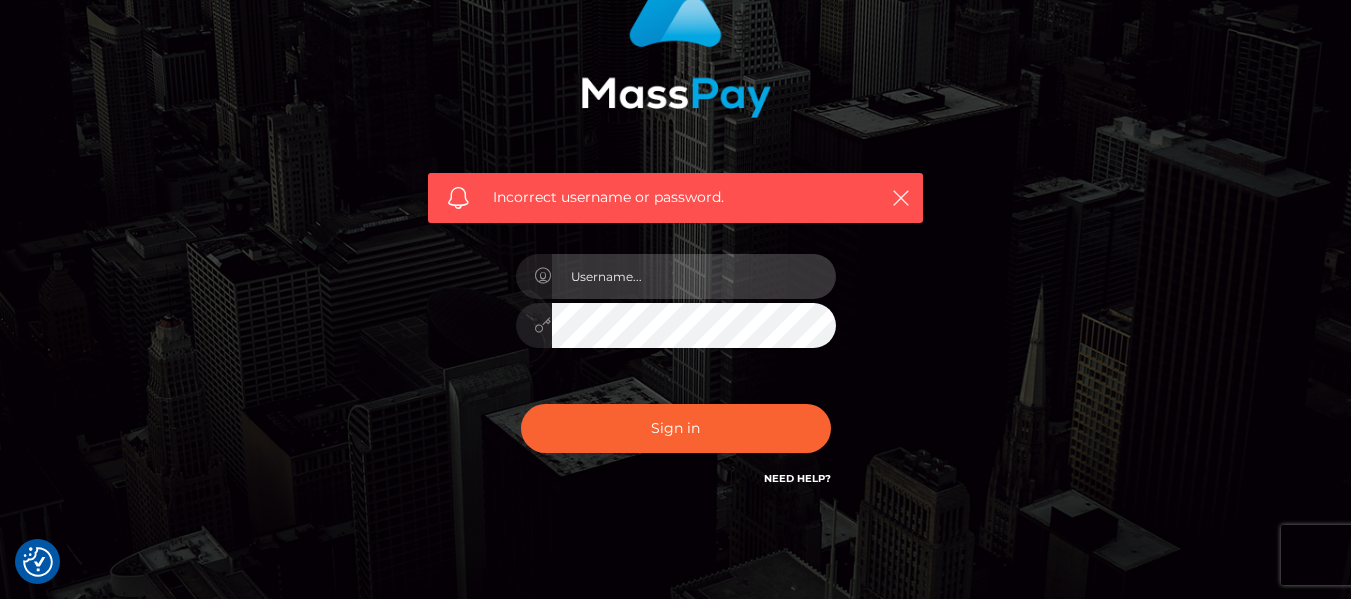 click at bounding box center (694, 276) 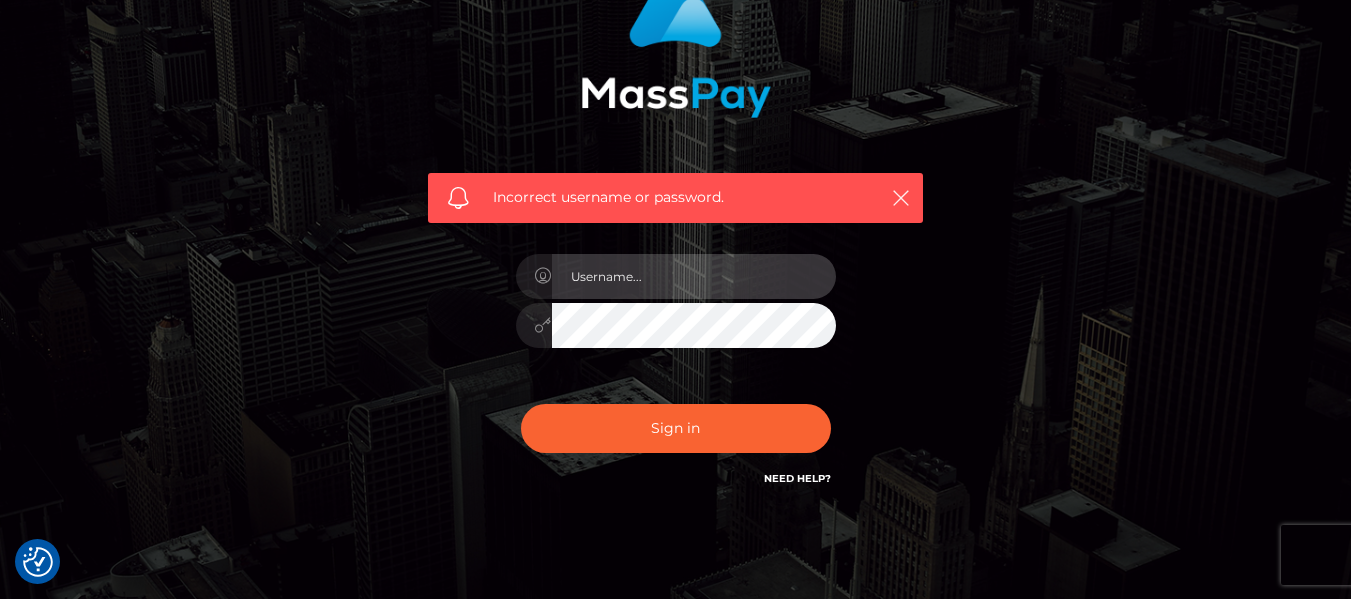 type on "[USERNAME]@[DOMAIN]" 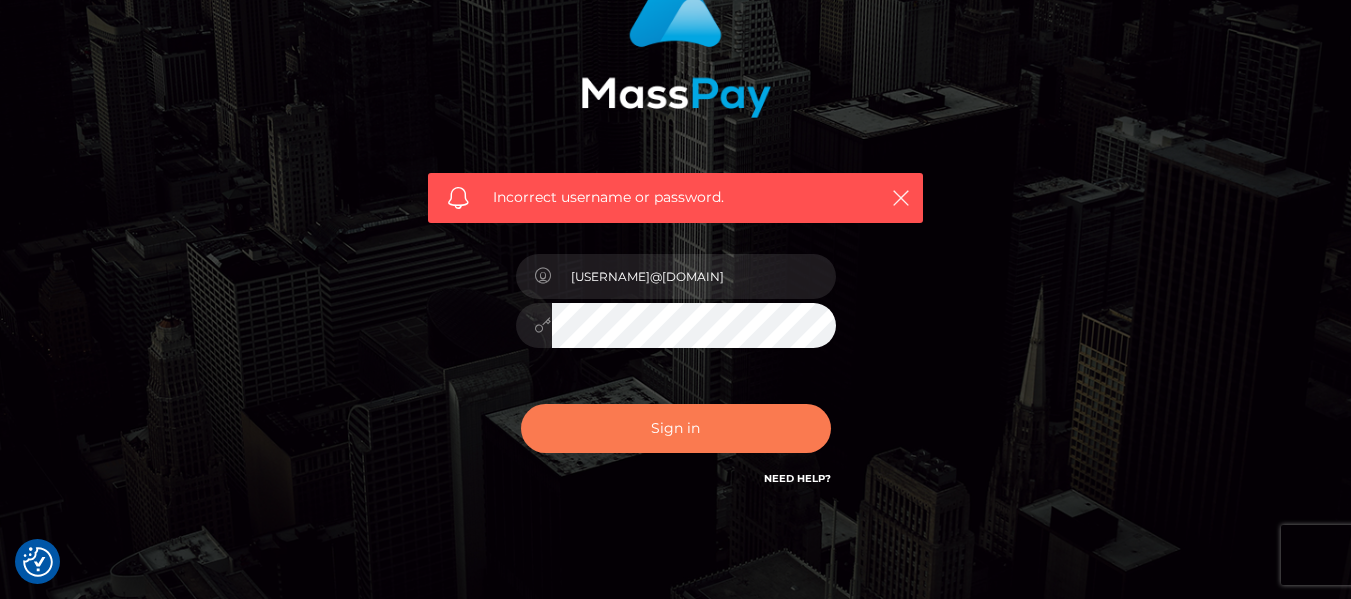 click on "Sign in" at bounding box center (676, 428) 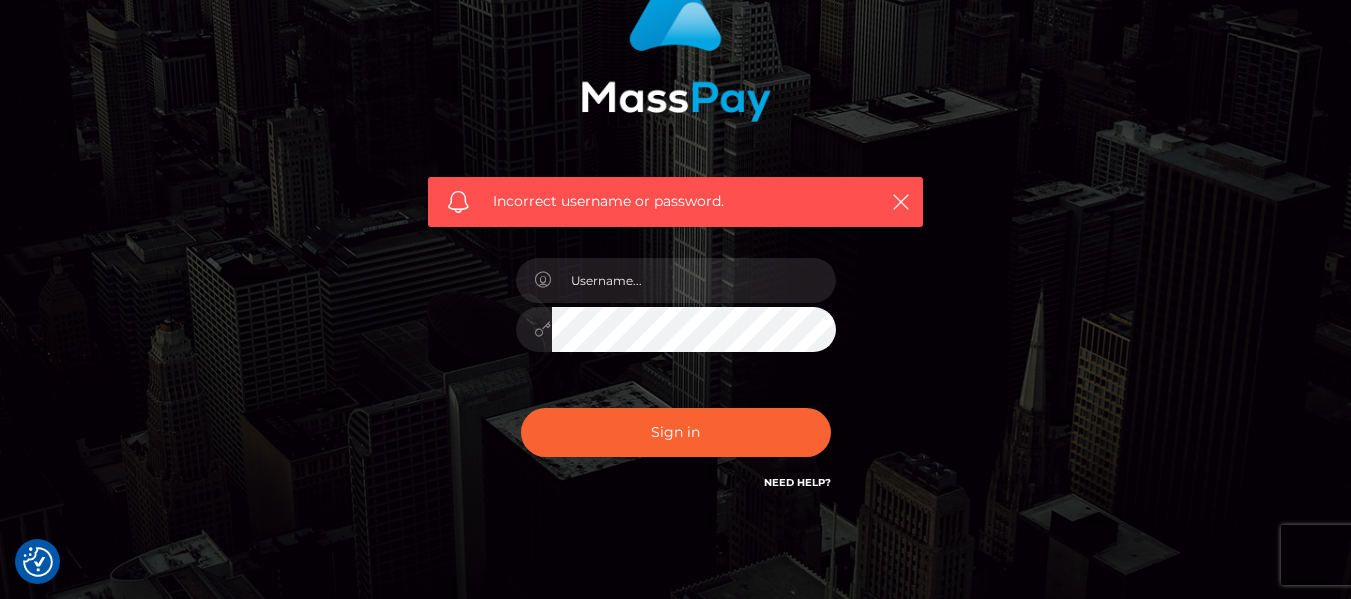 scroll, scrollTop: 200, scrollLeft: 0, axis: vertical 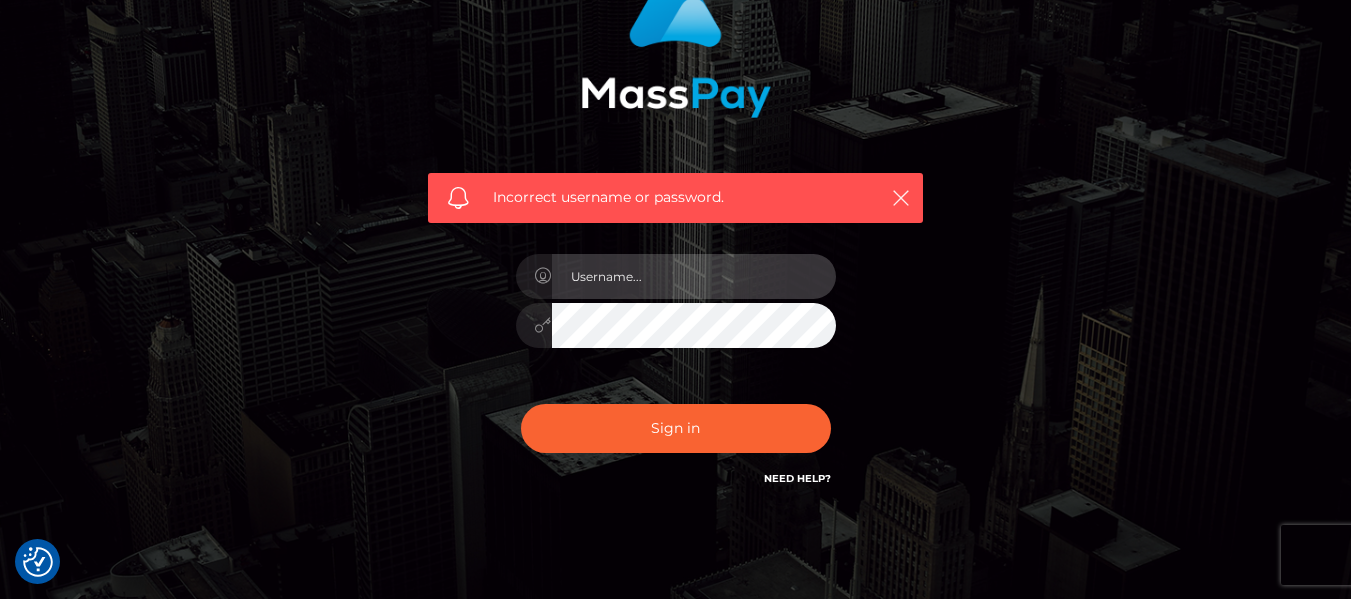 click at bounding box center [694, 276] 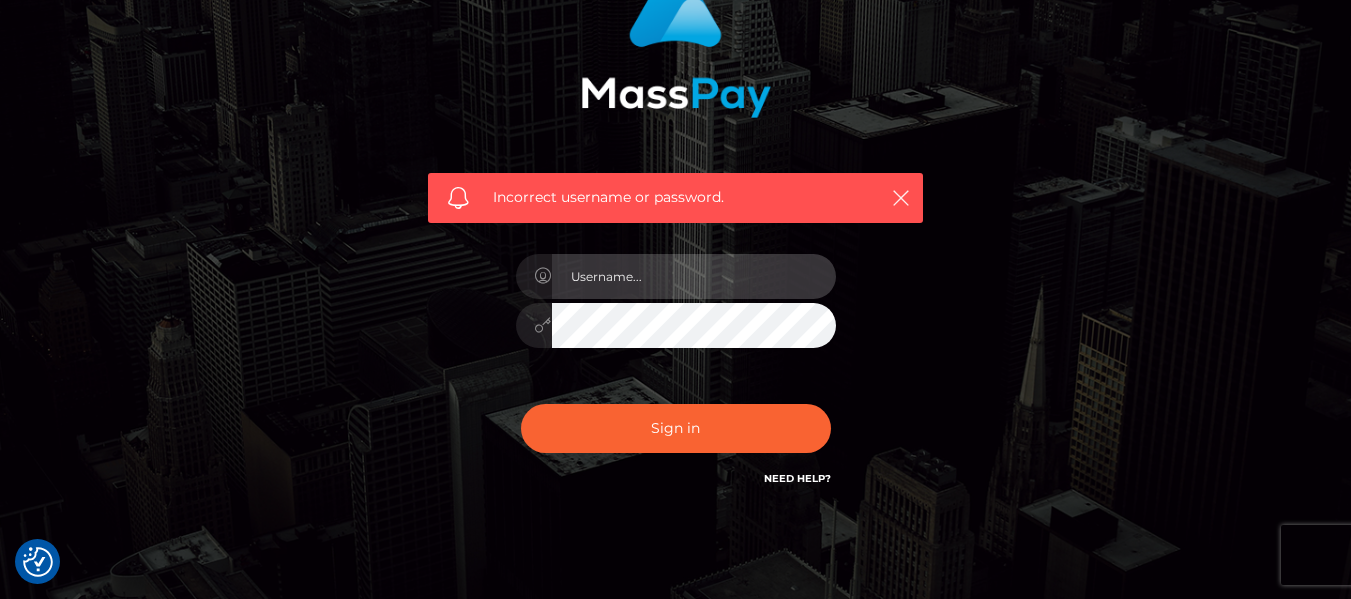 type on "randvaalmedia@outlook.com" 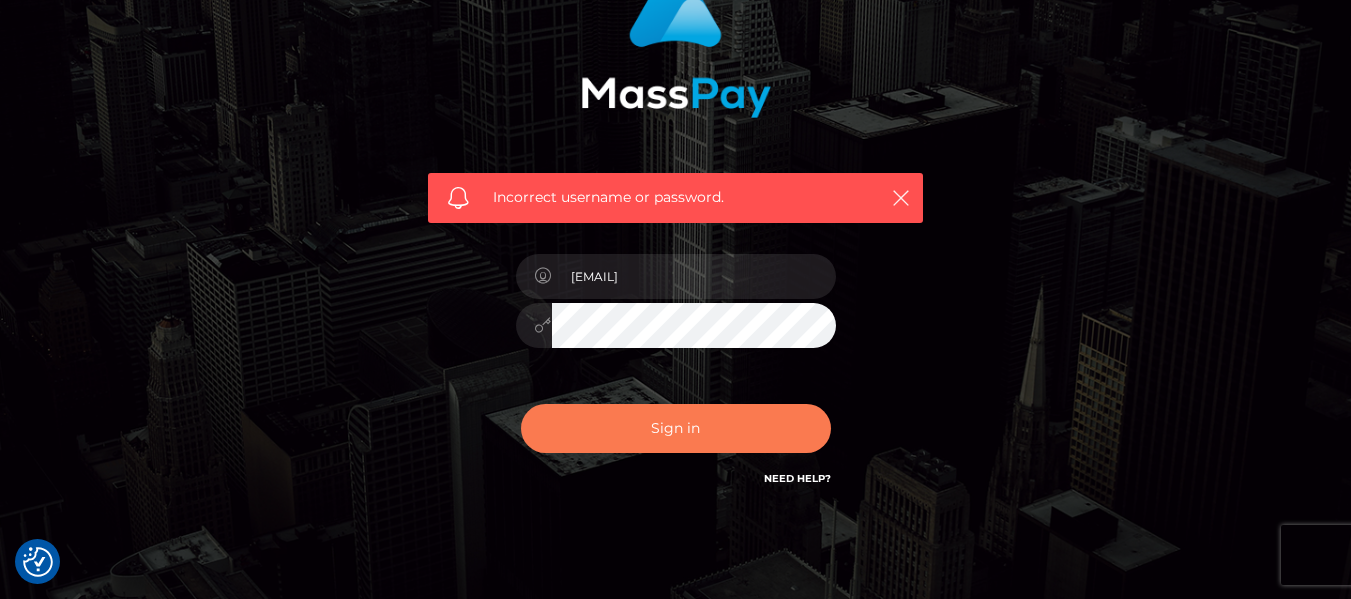 click on "Sign in" at bounding box center [676, 428] 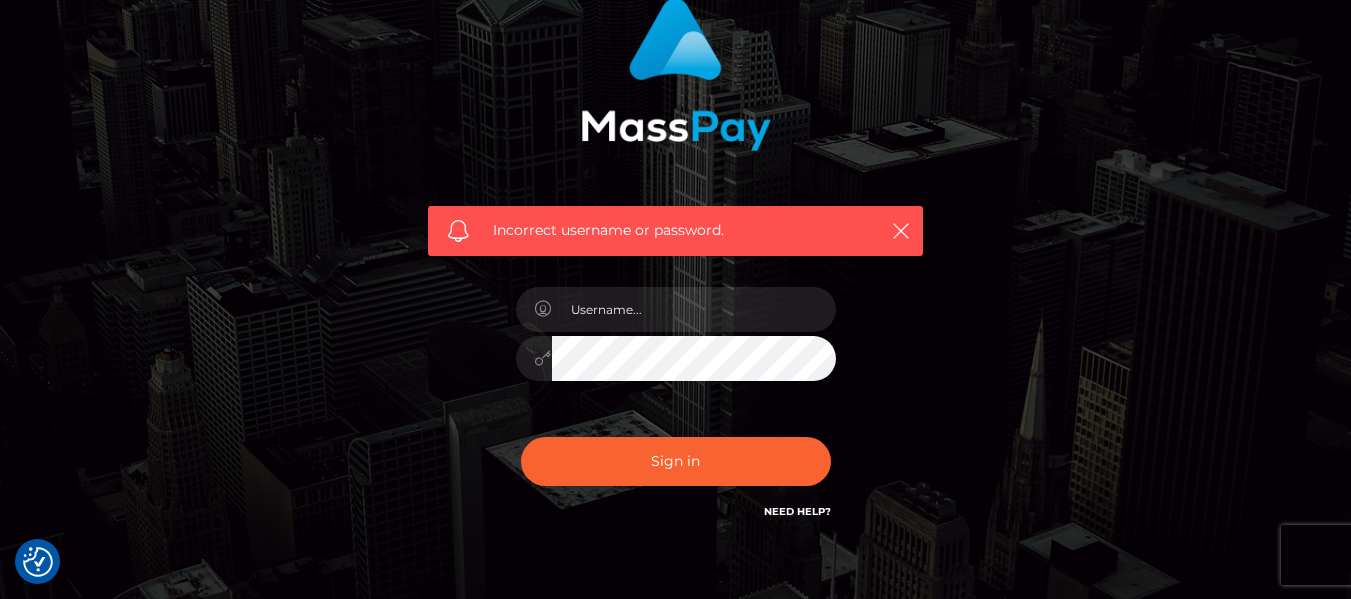 scroll, scrollTop: 200, scrollLeft: 0, axis: vertical 